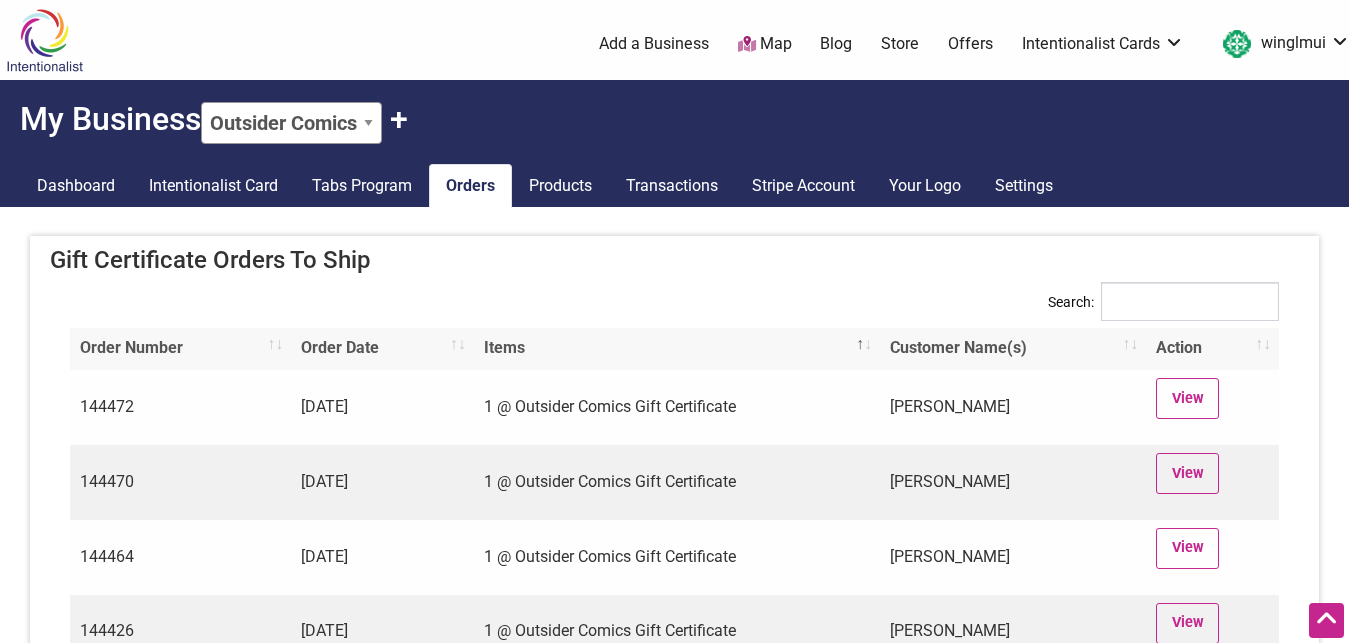 scroll, scrollTop: 334, scrollLeft: 0, axis: vertical 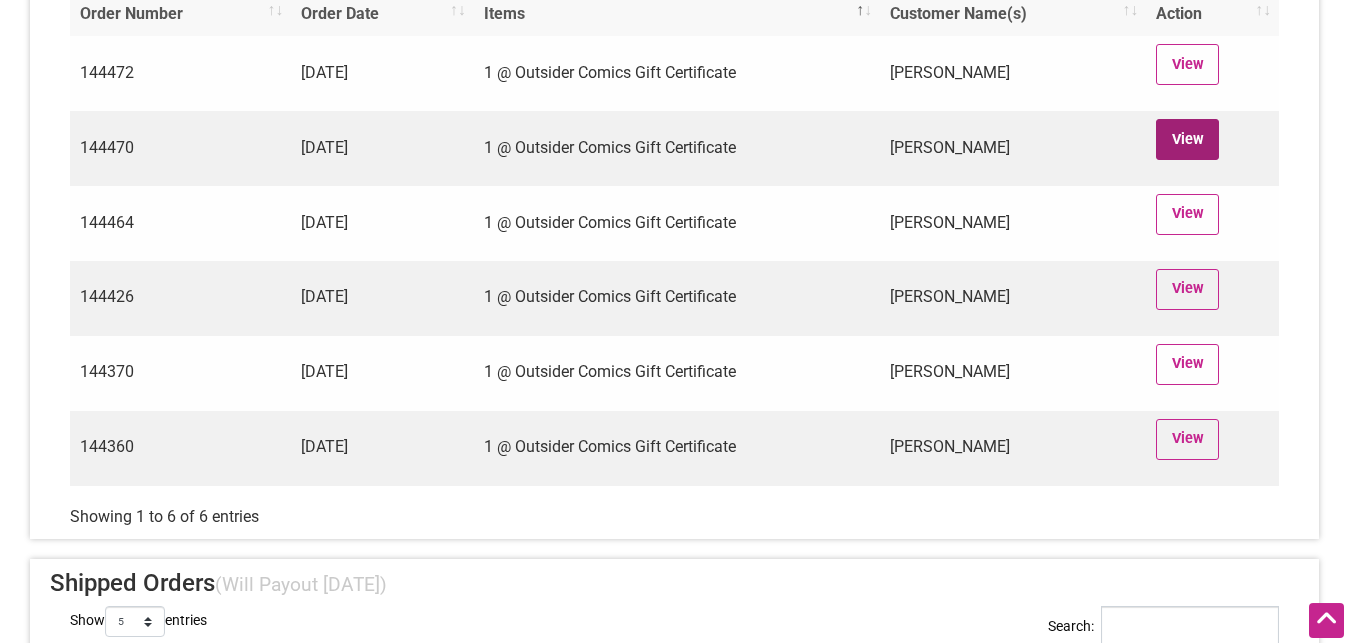 drag, startPoint x: 1200, startPoint y: 156, endPoint x: 1199, endPoint y: 107, distance: 49.010204 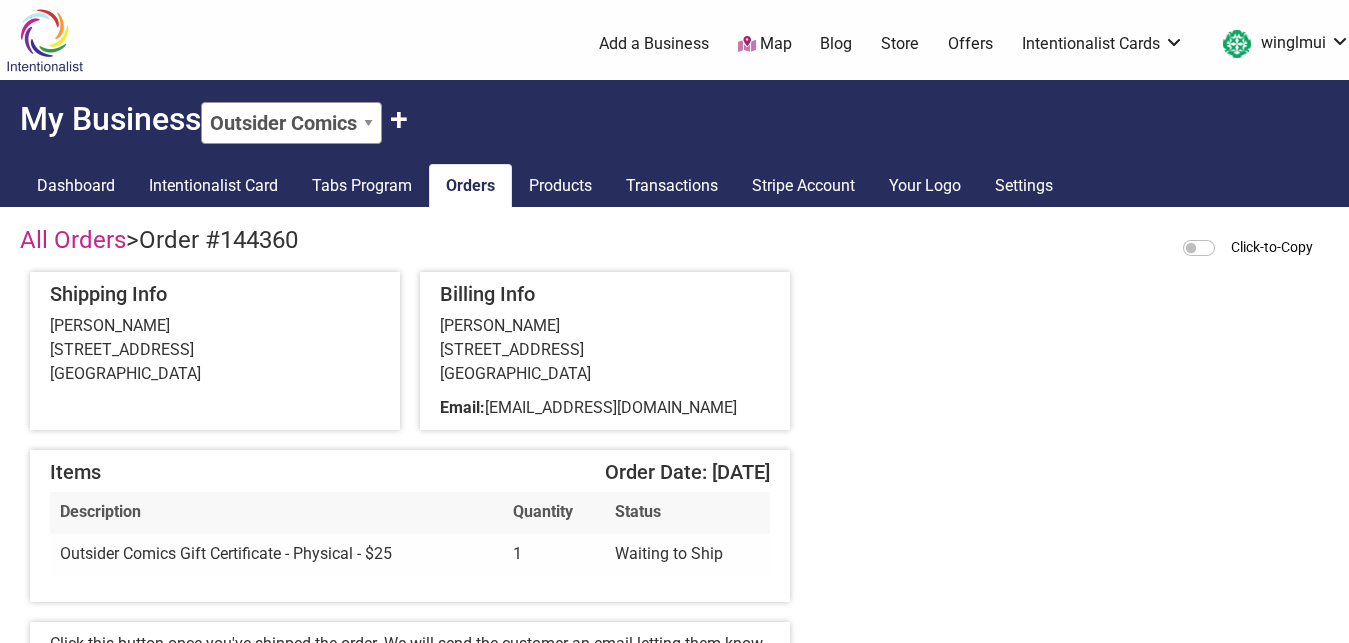 scroll, scrollTop: 0, scrollLeft: 0, axis: both 